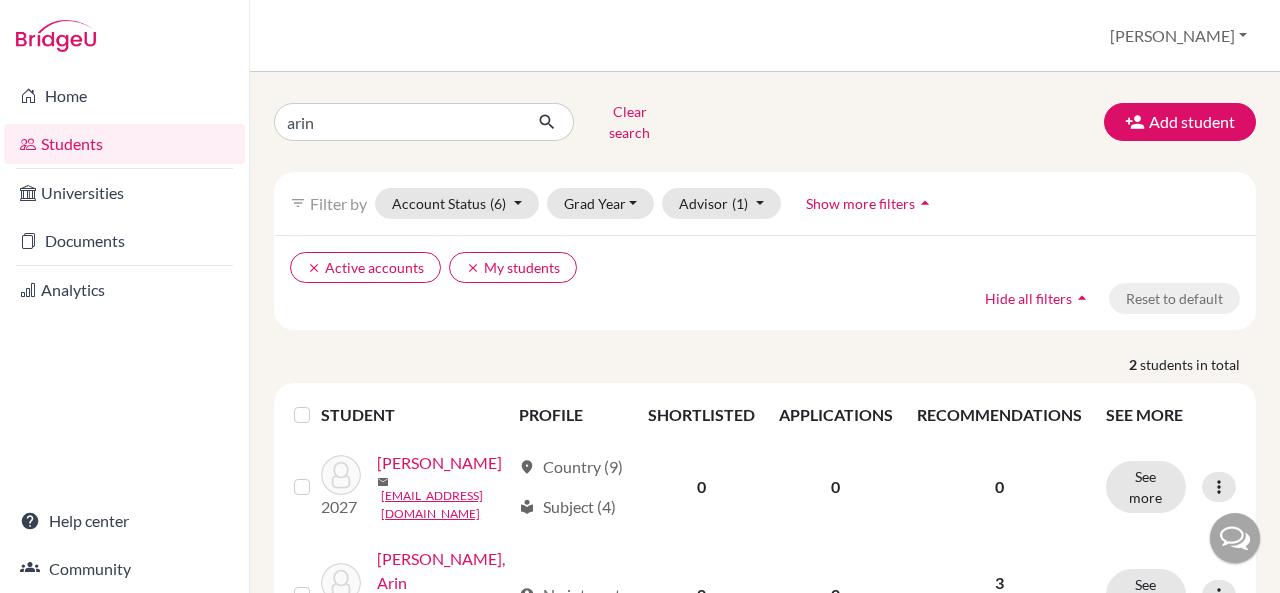 scroll, scrollTop: 0, scrollLeft: 0, axis: both 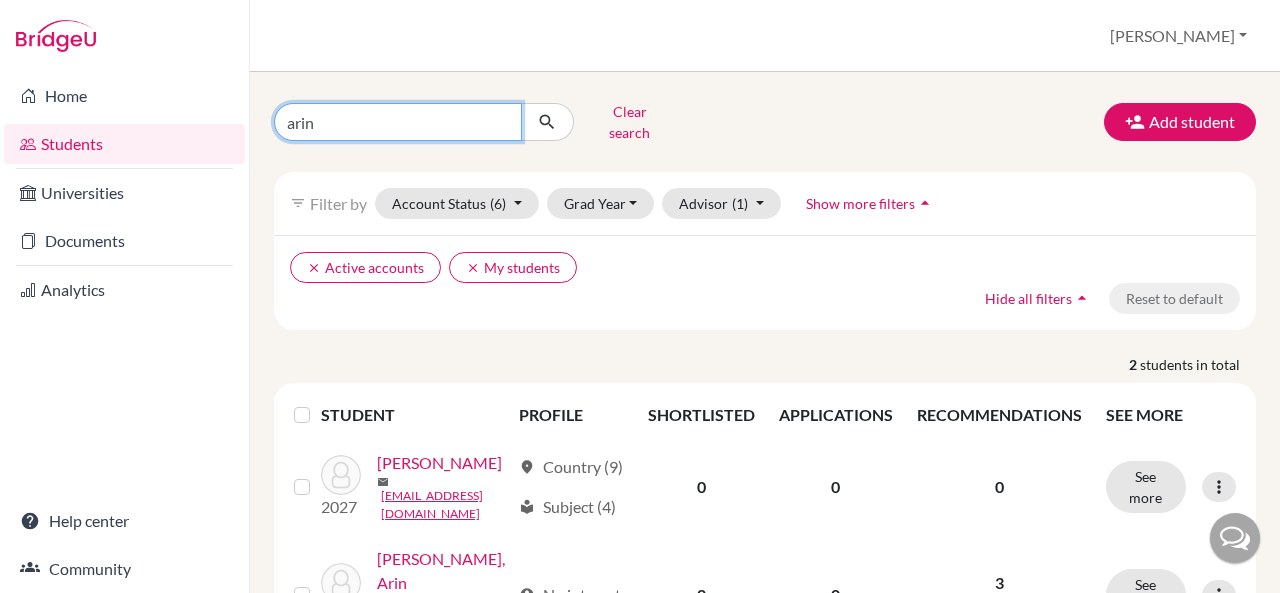 click on "arin" at bounding box center (398, 122) 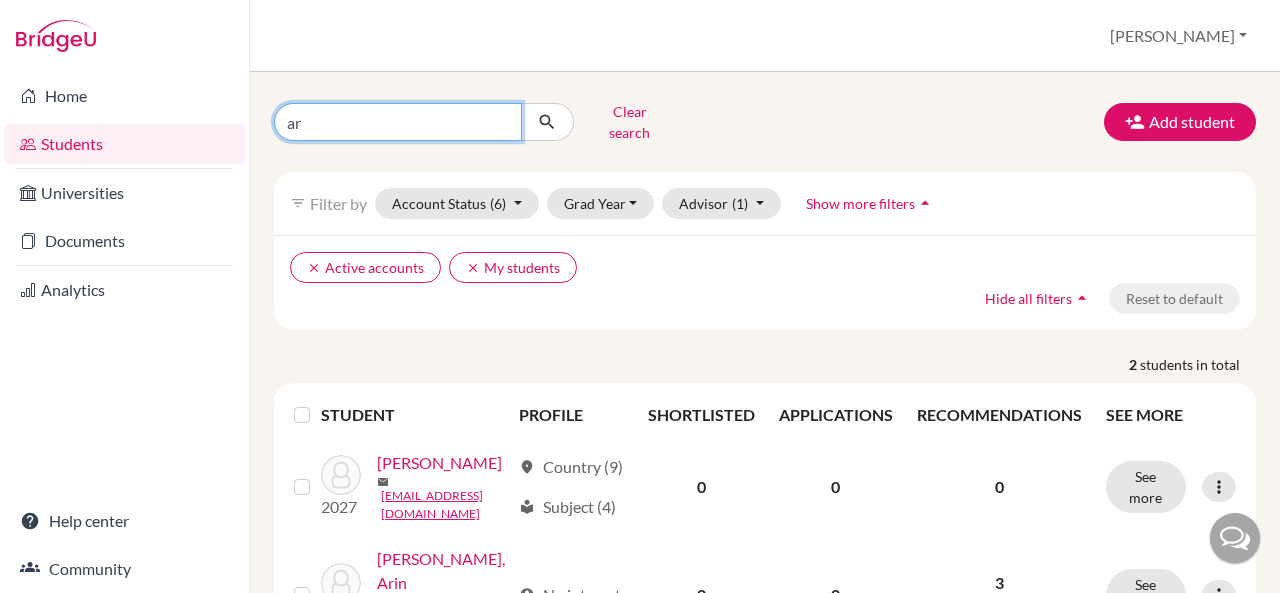 type on "a" 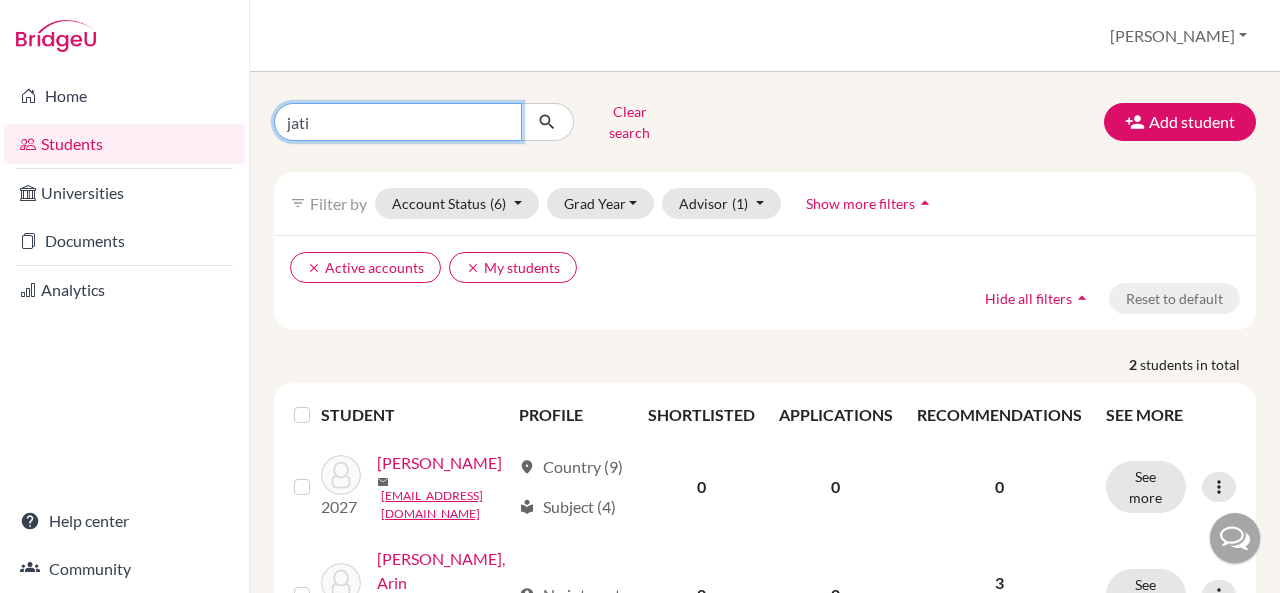 type on "[PERSON_NAME]" 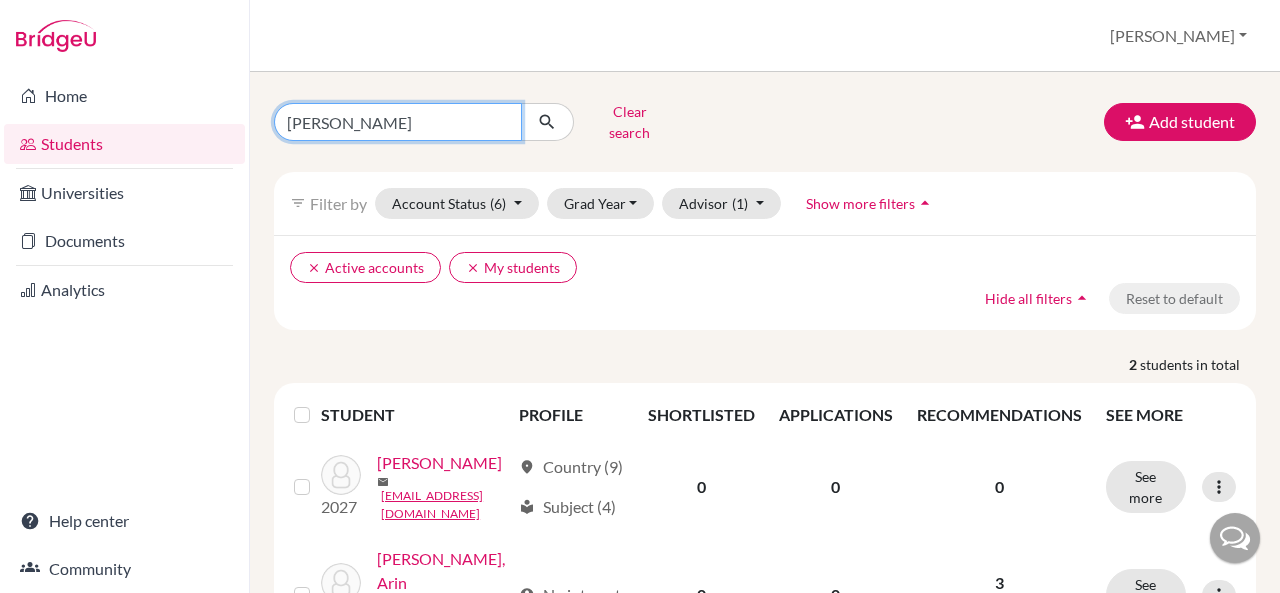 click at bounding box center [547, 122] 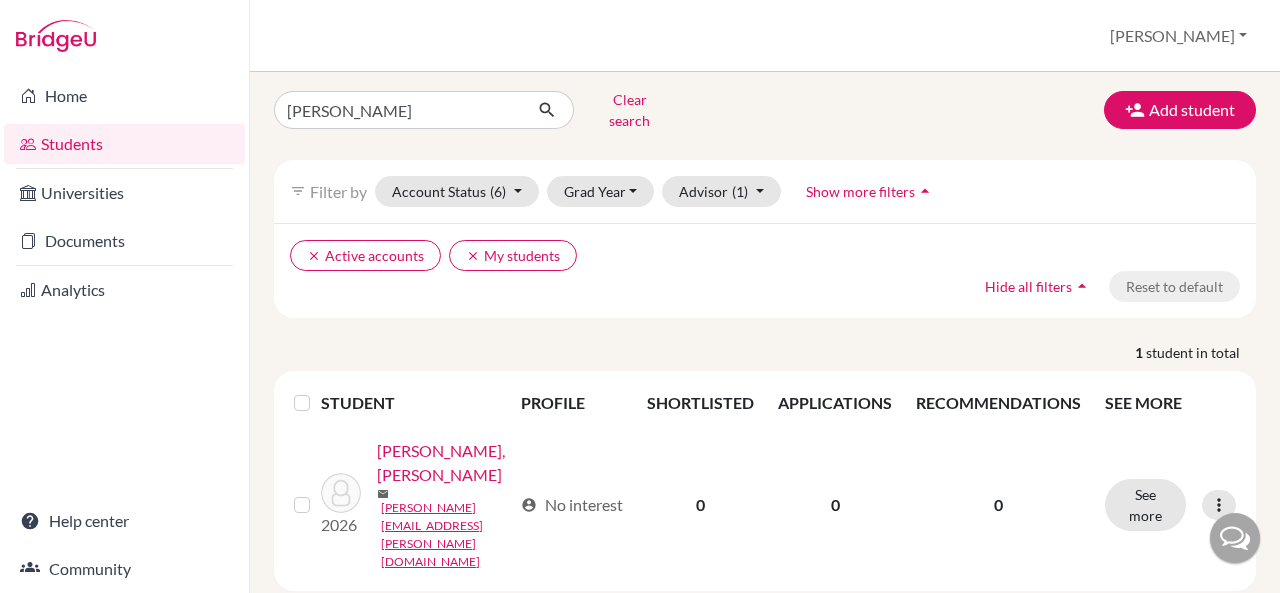 scroll, scrollTop: 18, scrollLeft: 0, axis: vertical 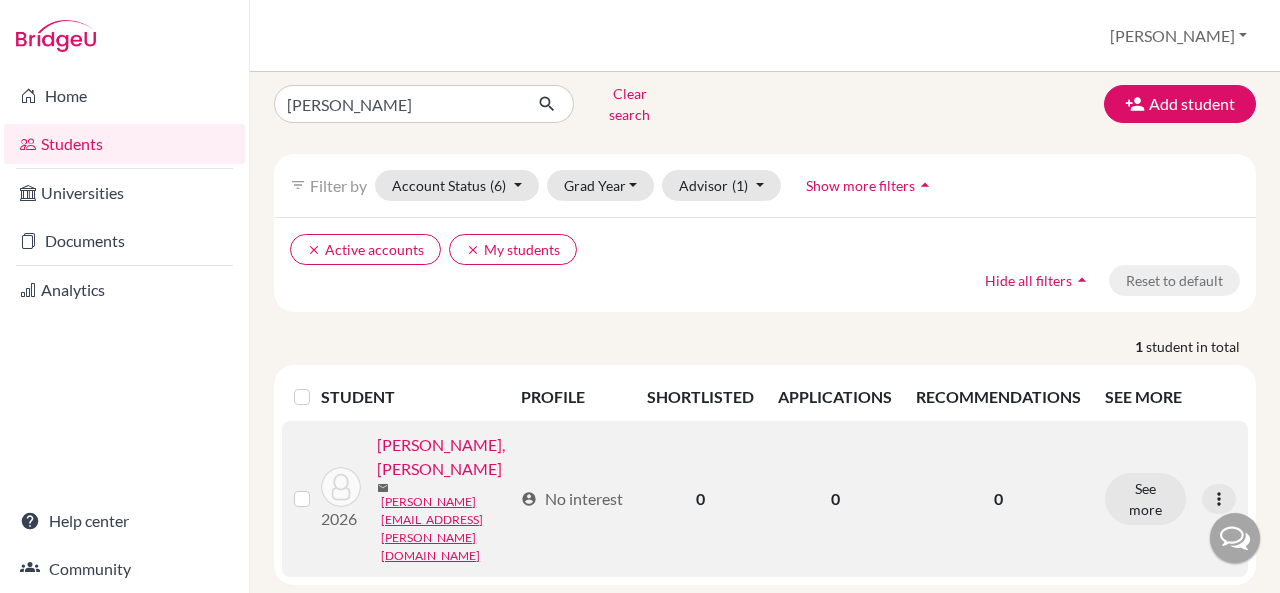 click on "Aditya Dinesh, Jatin" at bounding box center [444, 457] 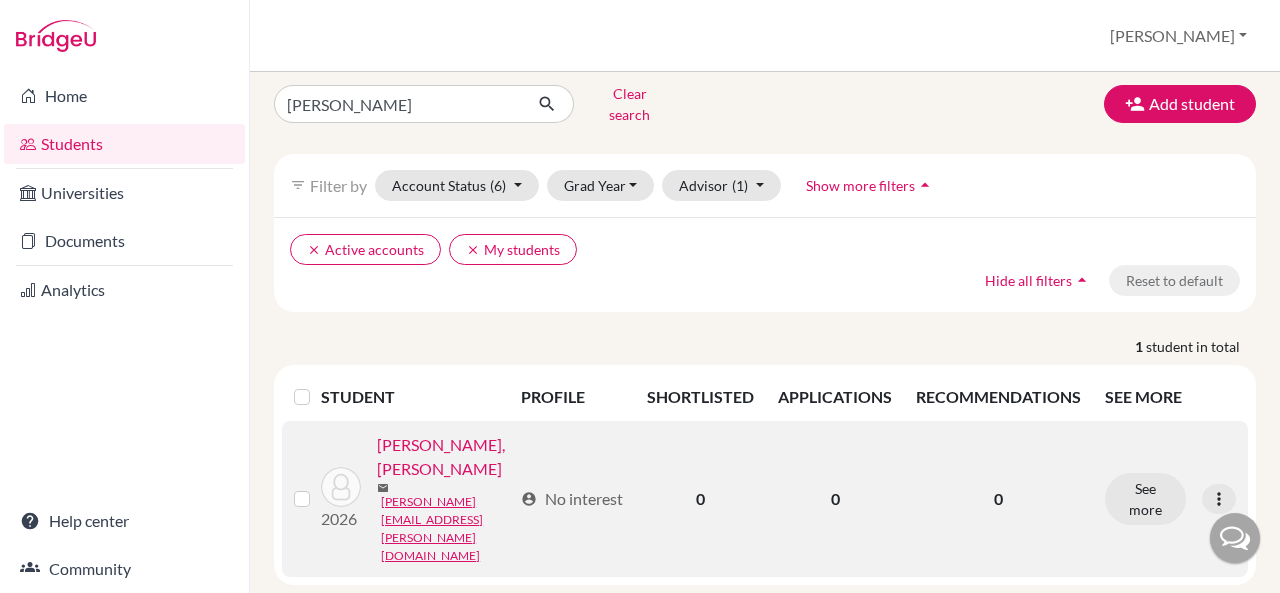 scroll, scrollTop: 0, scrollLeft: 0, axis: both 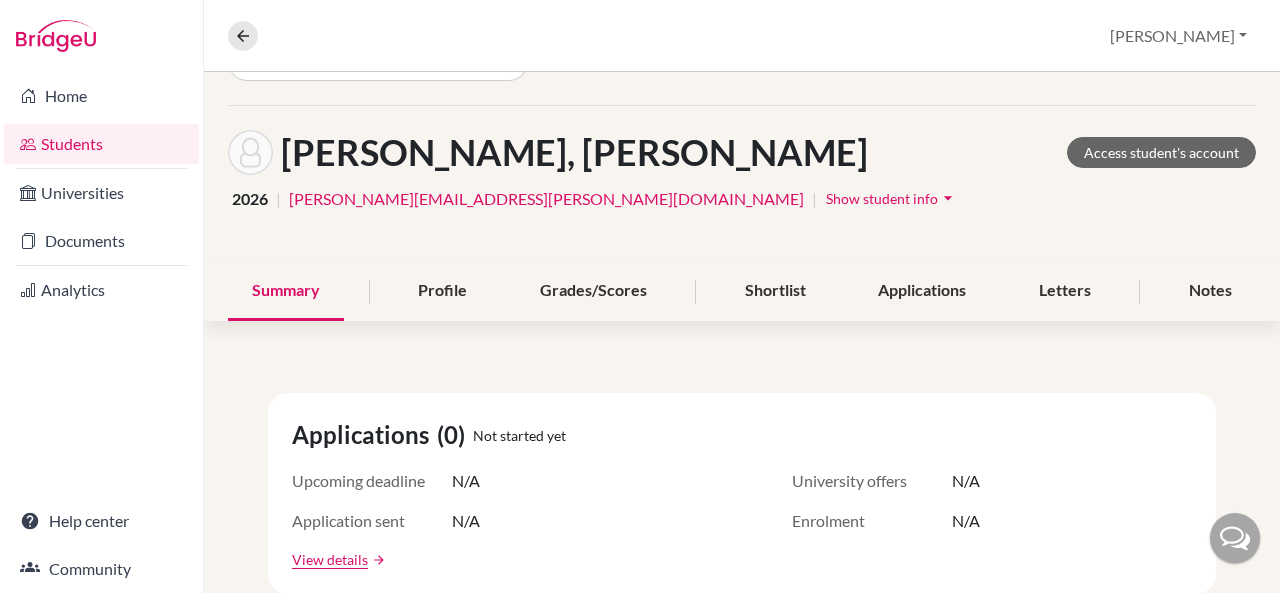 click on "arrow_drop_down" at bounding box center (948, 198) 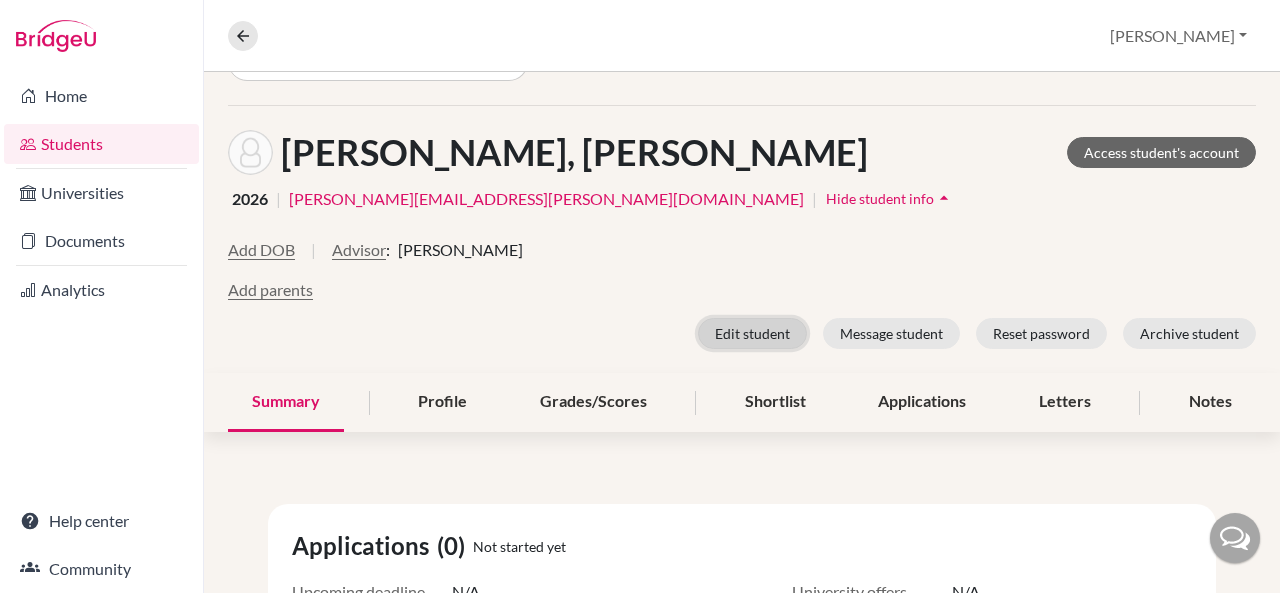 click on "Edit student" at bounding box center [752, 333] 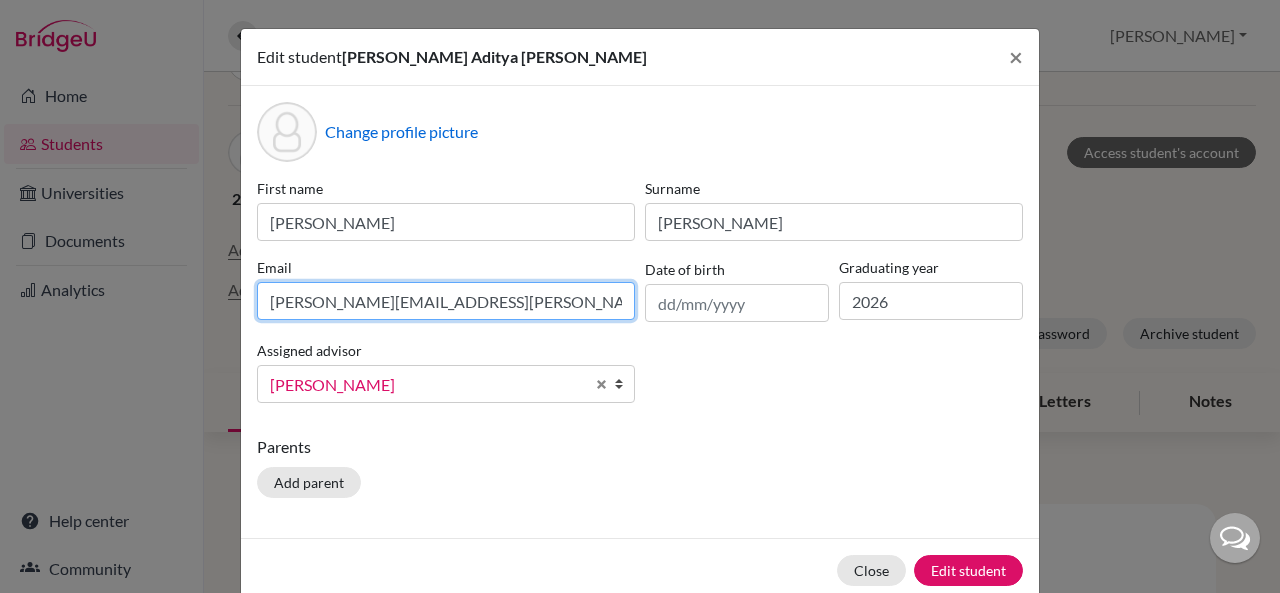 click on "[PERSON_NAME][EMAIL_ADDRESS][PERSON_NAME][DOMAIN_NAME]" at bounding box center (446, 301) 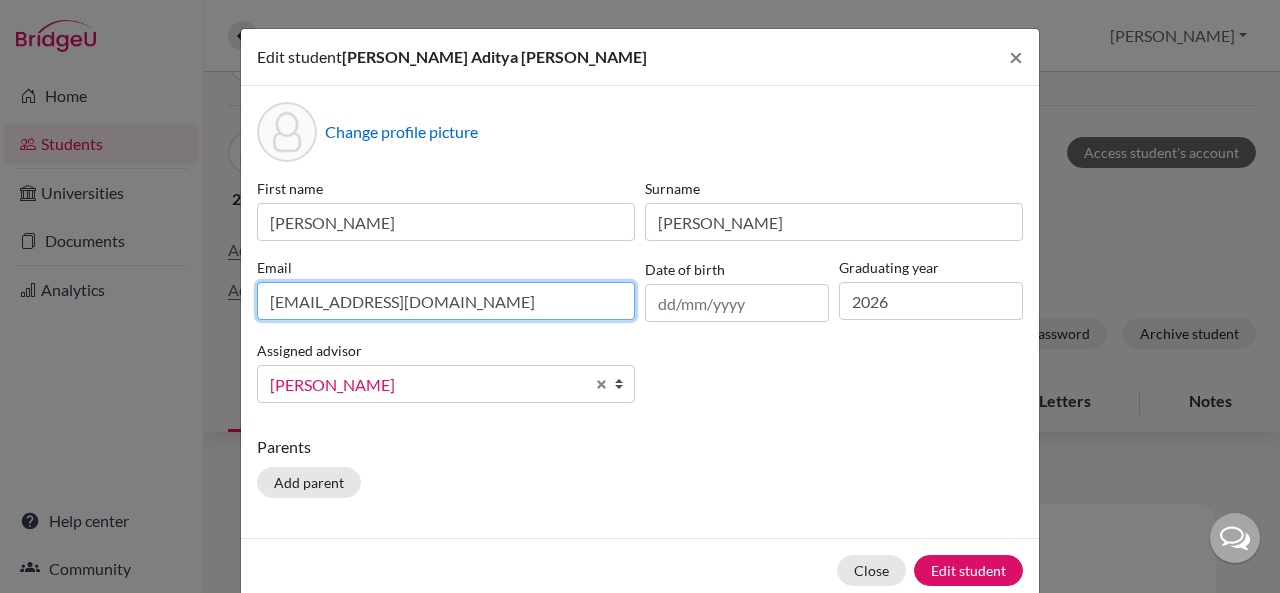 type on "jatinadityad1@gmail.com" 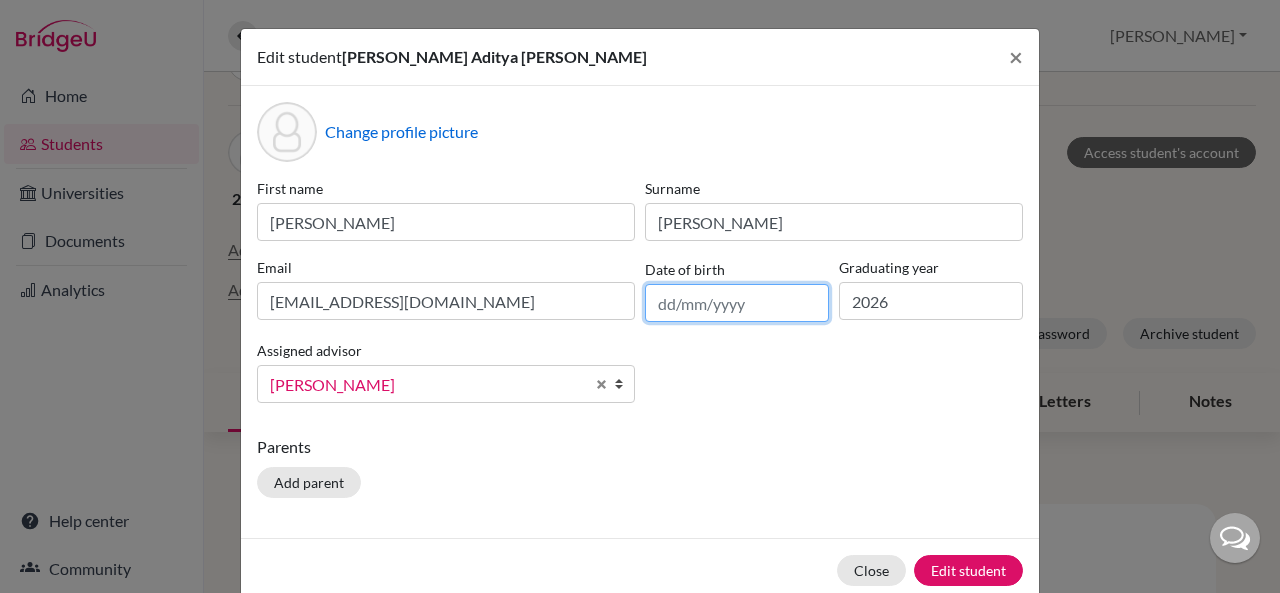 click at bounding box center (737, 303) 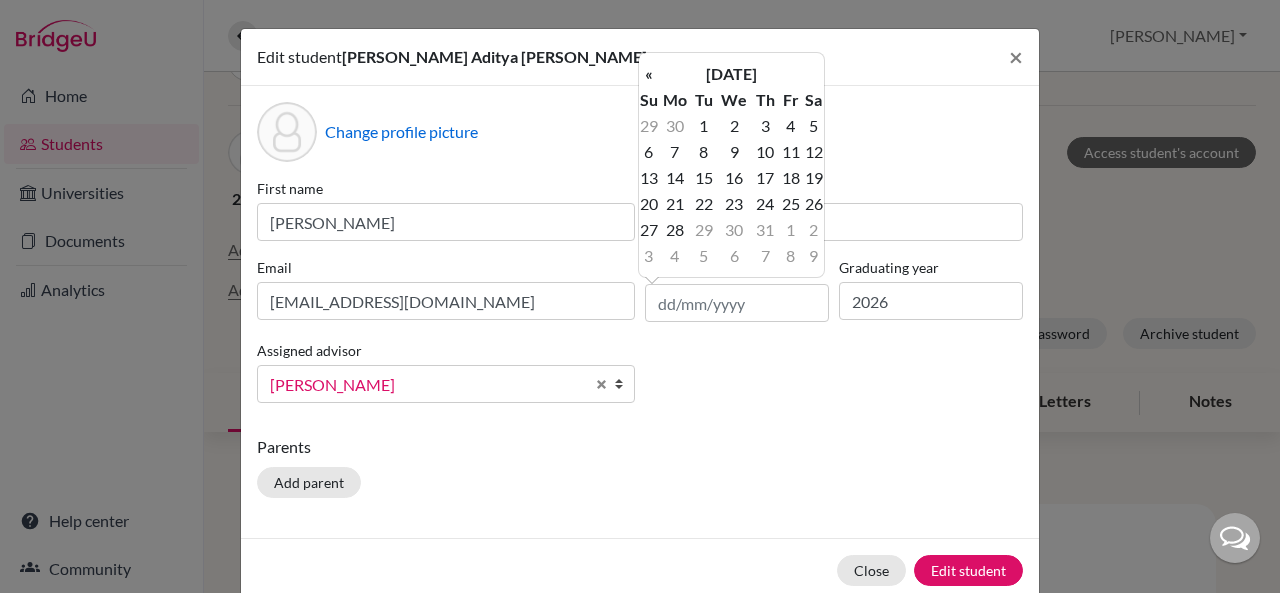 click on "Parents Add parent" at bounding box center [640, 470] 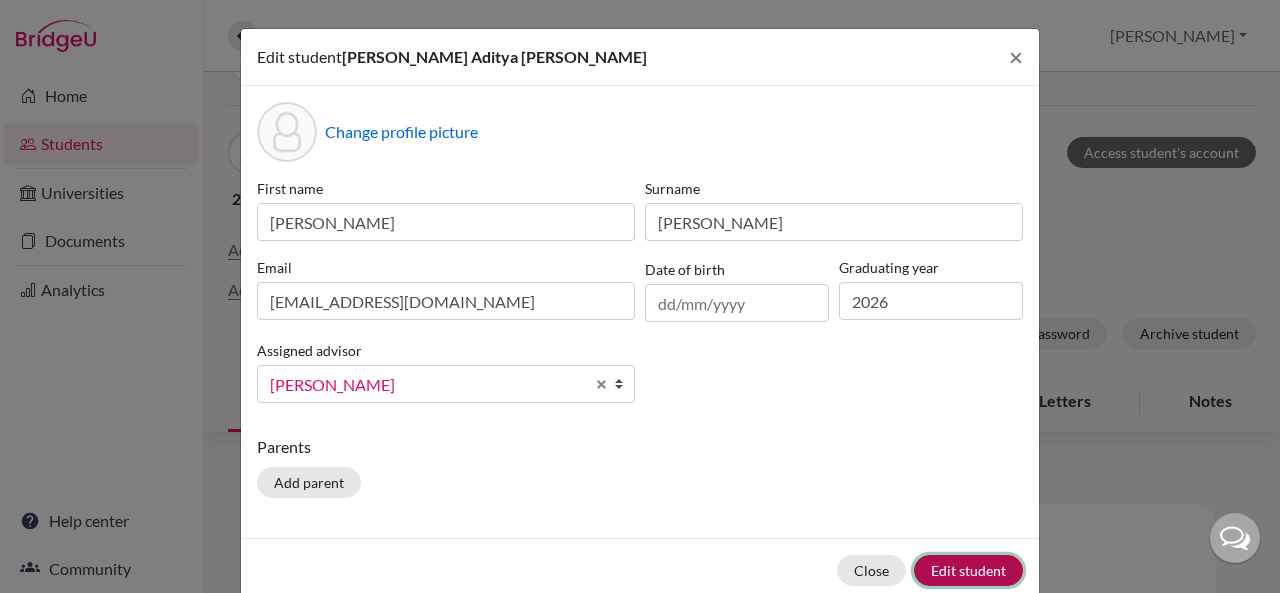 click on "Edit student" at bounding box center (968, 570) 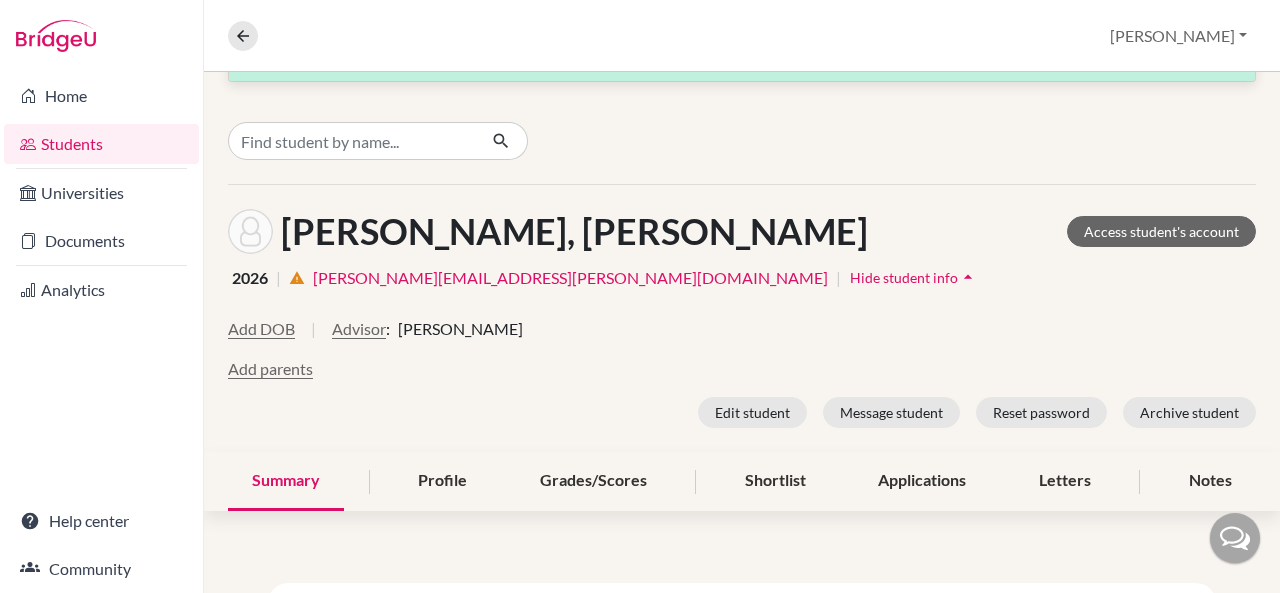 scroll, scrollTop: 132, scrollLeft: 0, axis: vertical 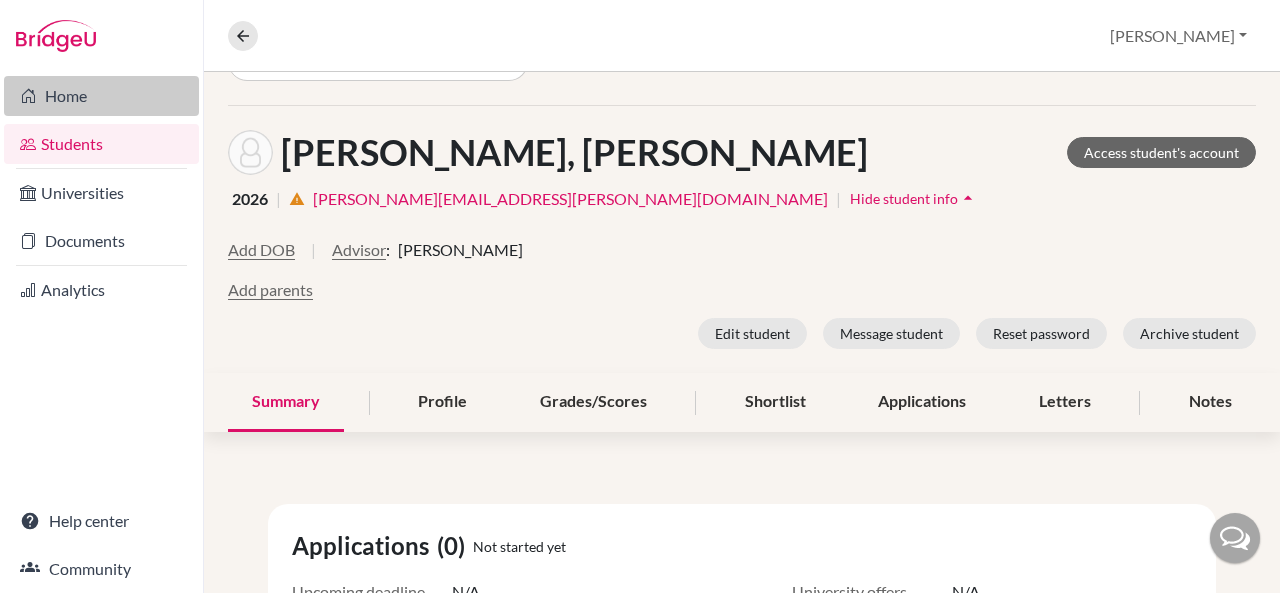 click on "Home" at bounding box center [101, 96] 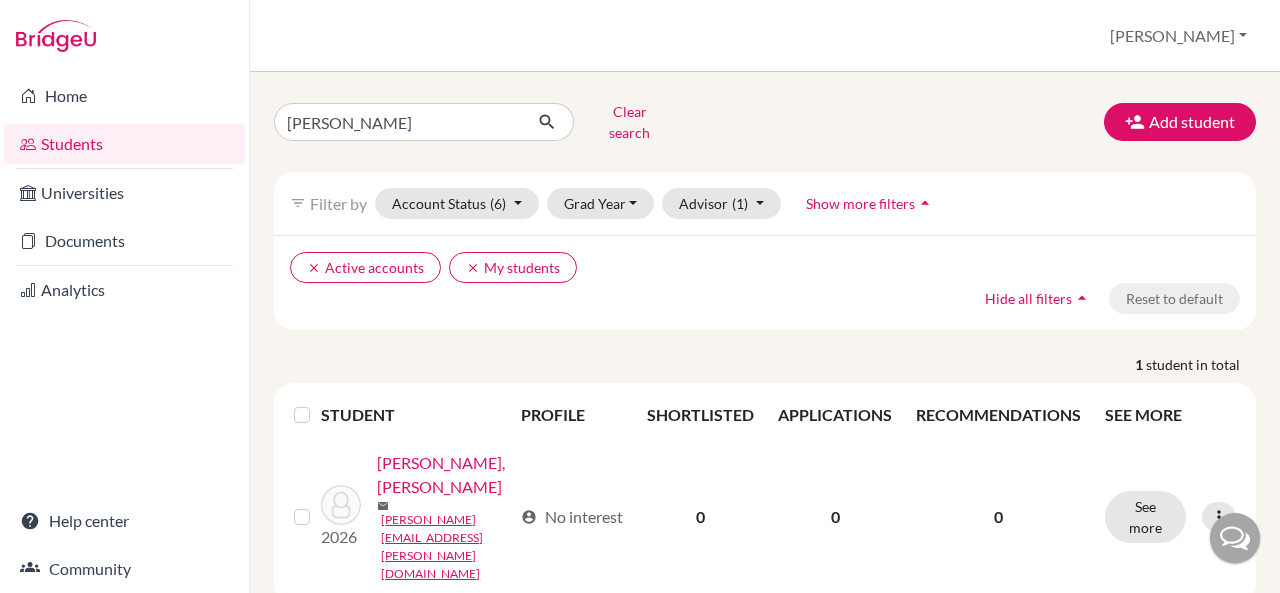 scroll, scrollTop: 0, scrollLeft: 0, axis: both 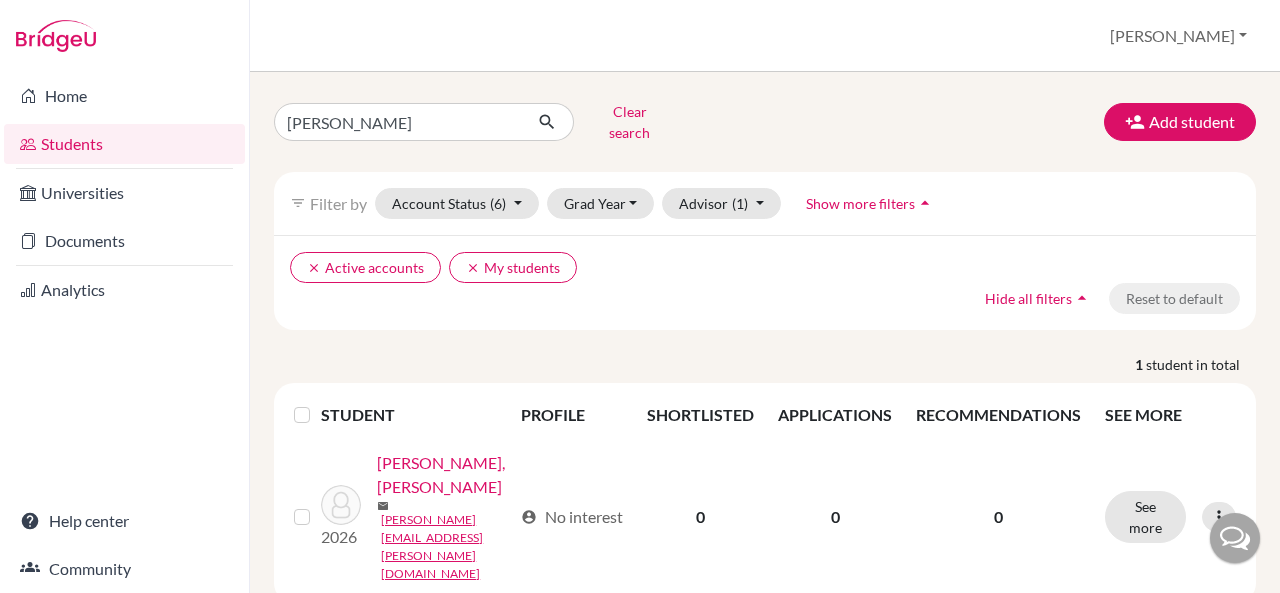 click on "Universities" at bounding box center [124, 193] 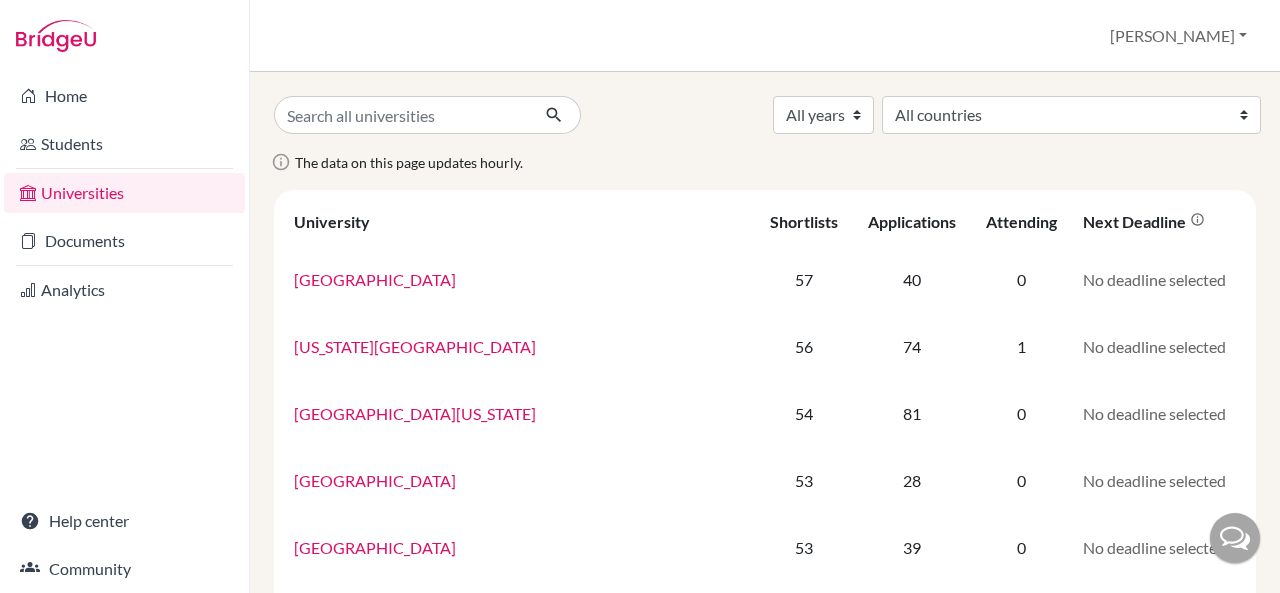 scroll, scrollTop: 0, scrollLeft: 0, axis: both 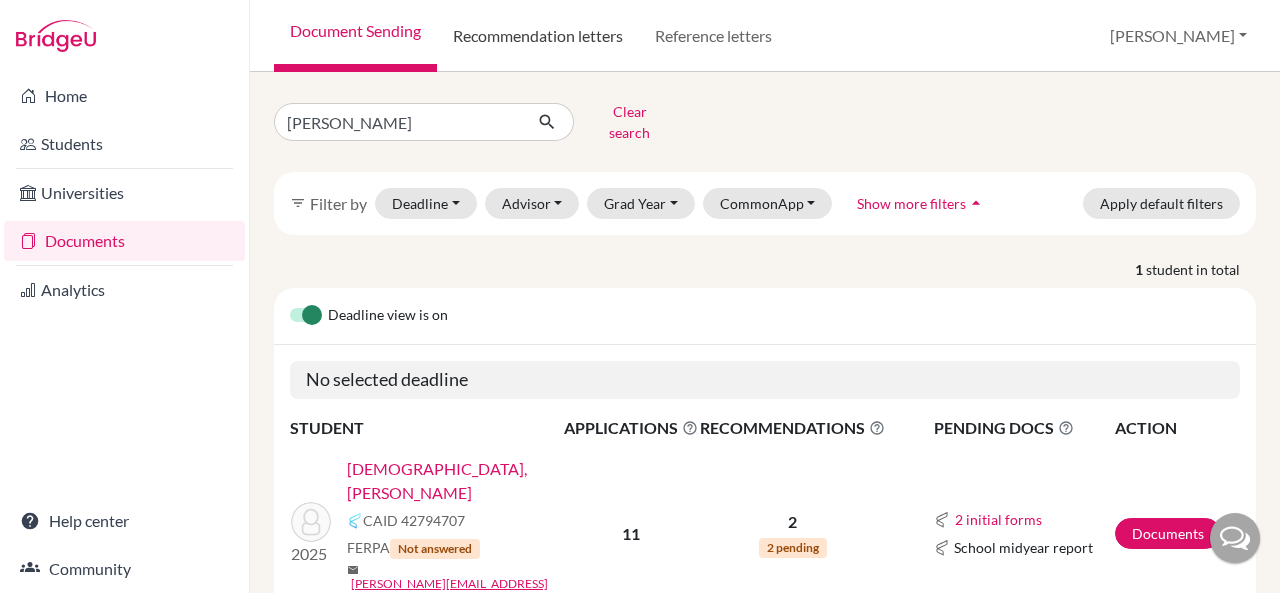 click on "Recommendation letters" at bounding box center (538, 36) 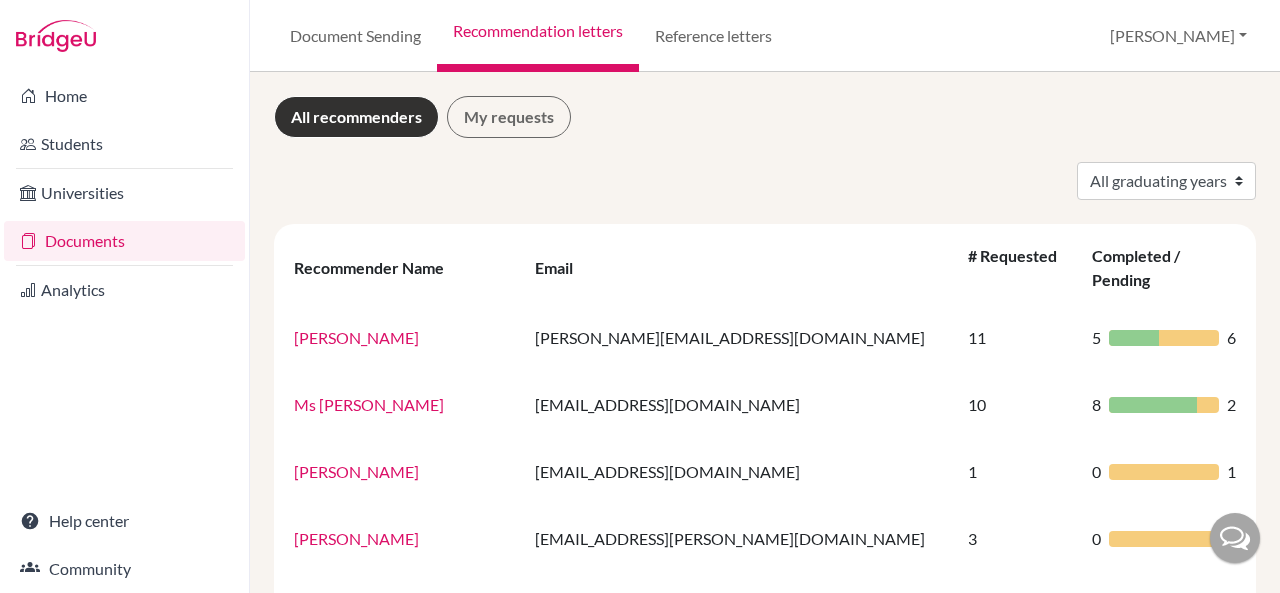 scroll, scrollTop: 0, scrollLeft: 0, axis: both 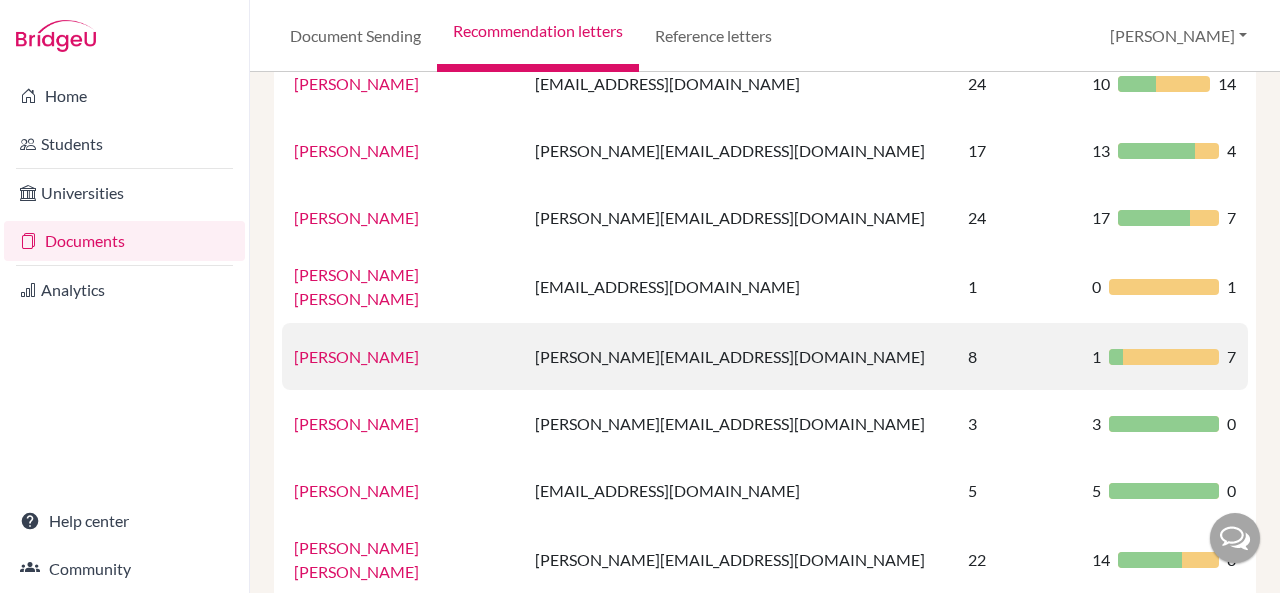 click on "Aravind Saseendran" at bounding box center [356, 356] 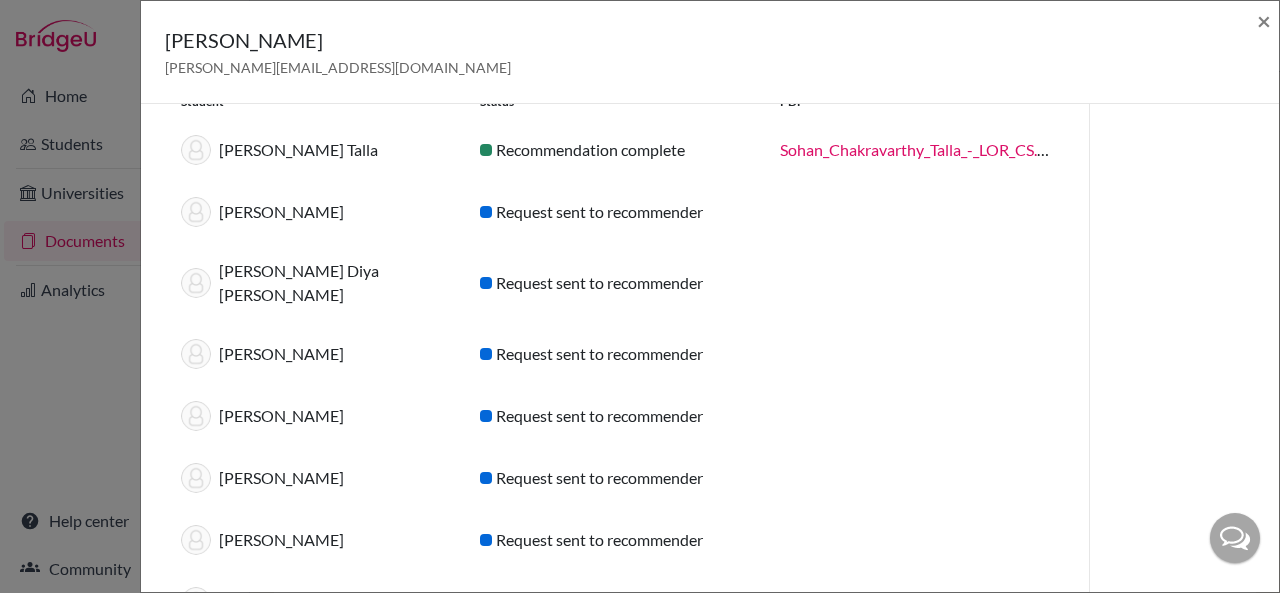scroll, scrollTop: 0, scrollLeft: 0, axis: both 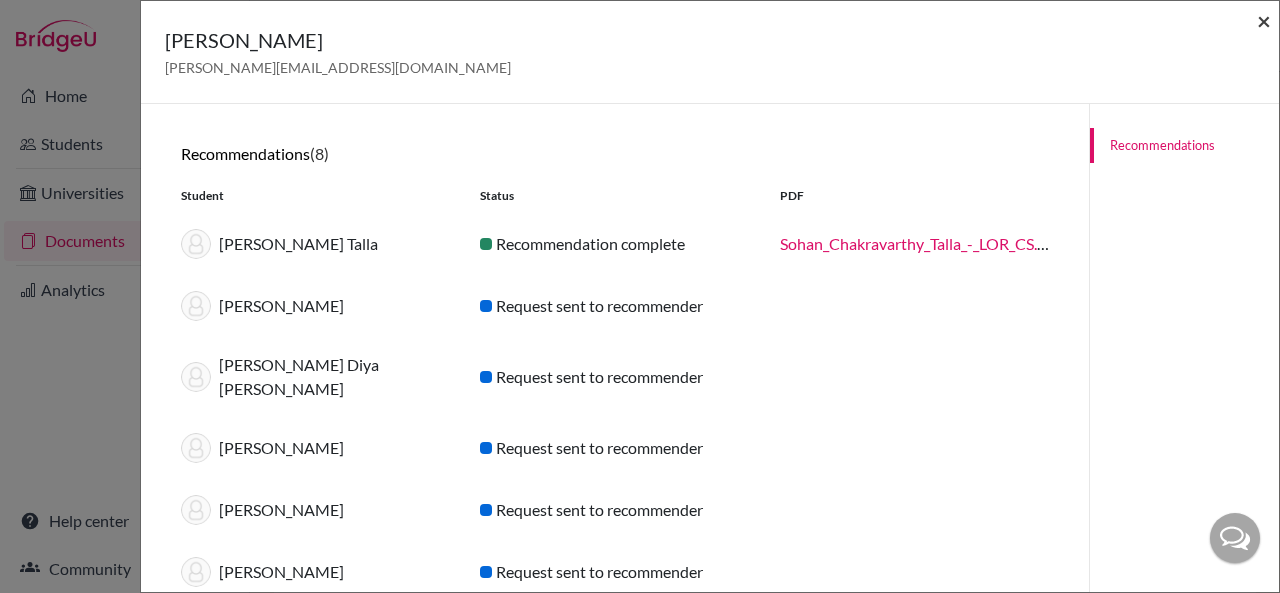 click on "×" at bounding box center (1264, 20) 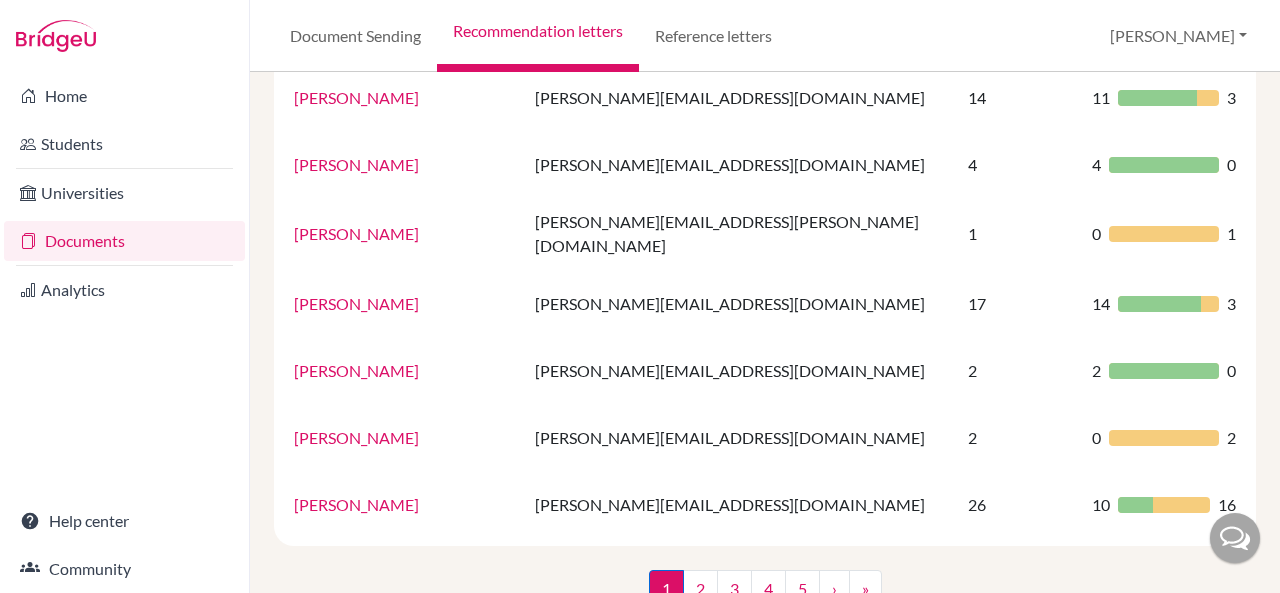scroll, scrollTop: 1472, scrollLeft: 0, axis: vertical 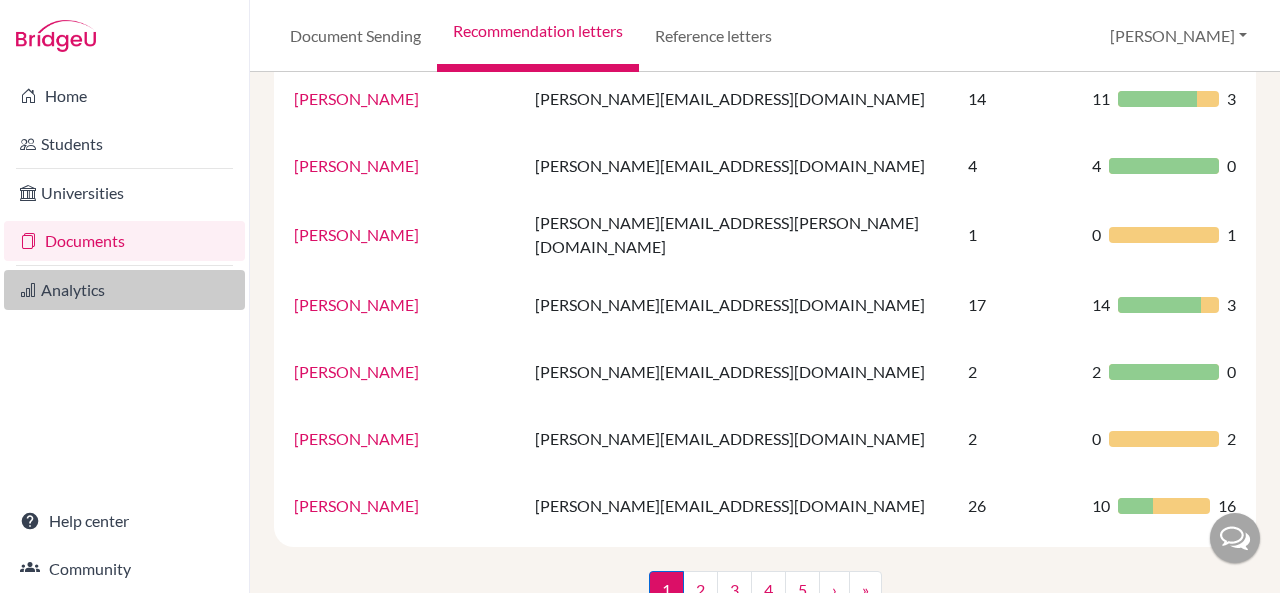 click on "Analytics" at bounding box center [124, 290] 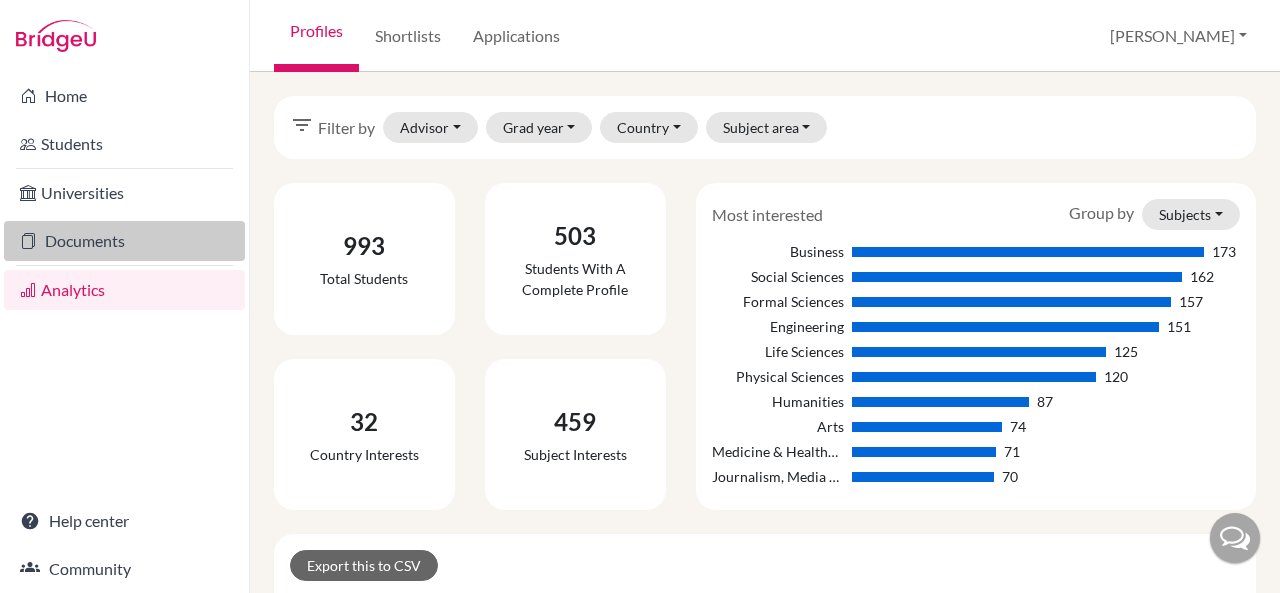 scroll, scrollTop: 0, scrollLeft: 0, axis: both 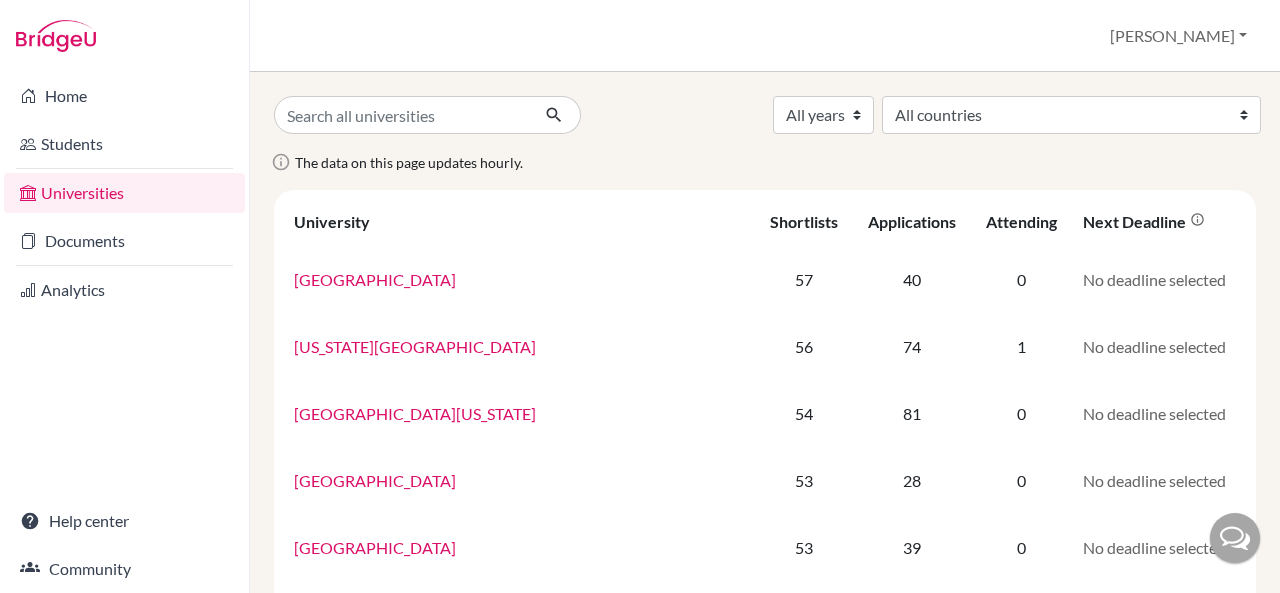 click on "Students" at bounding box center [124, 144] 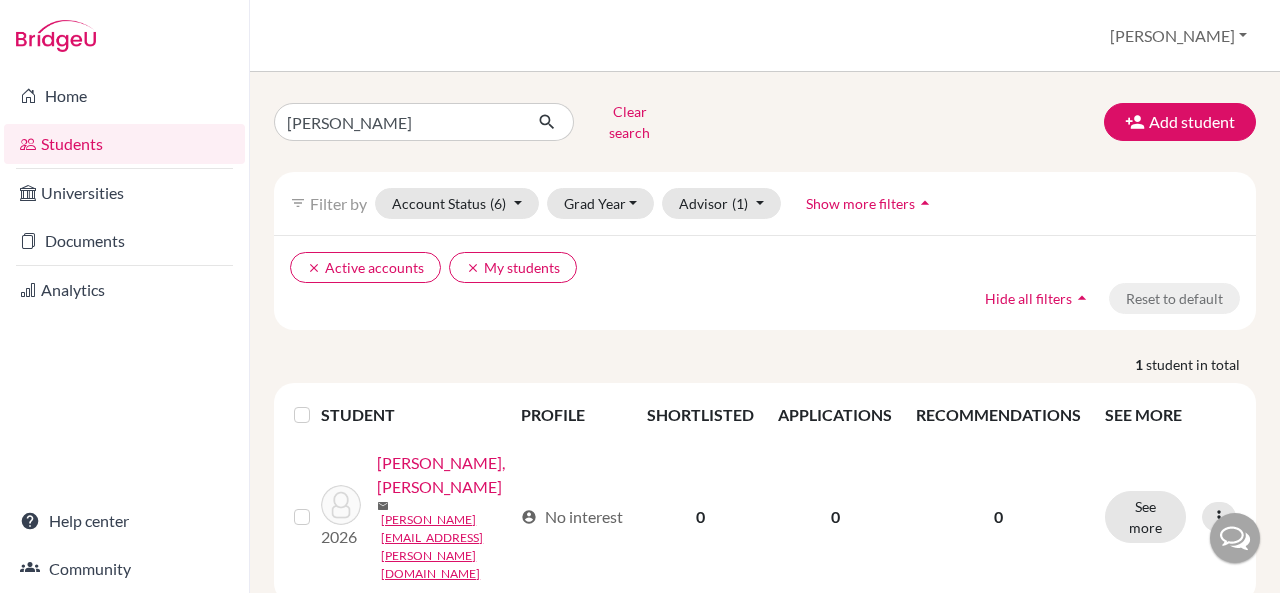 scroll, scrollTop: 0, scrollLeft: 0, axis: both 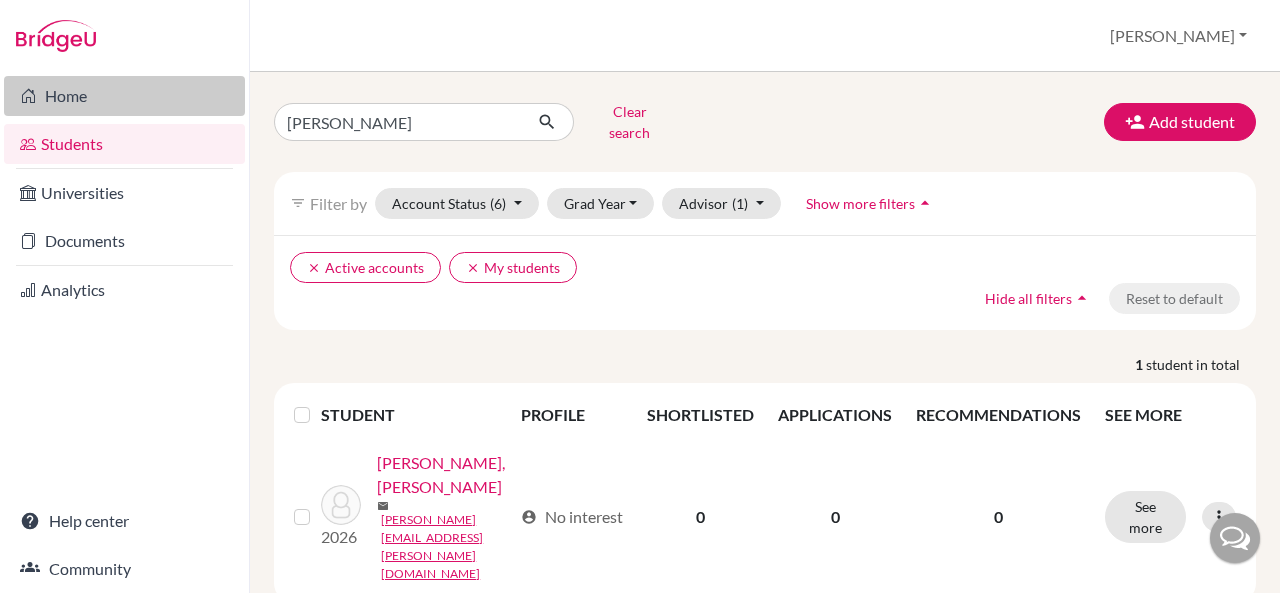 click on "Home" at bounding box center [124, 96] 